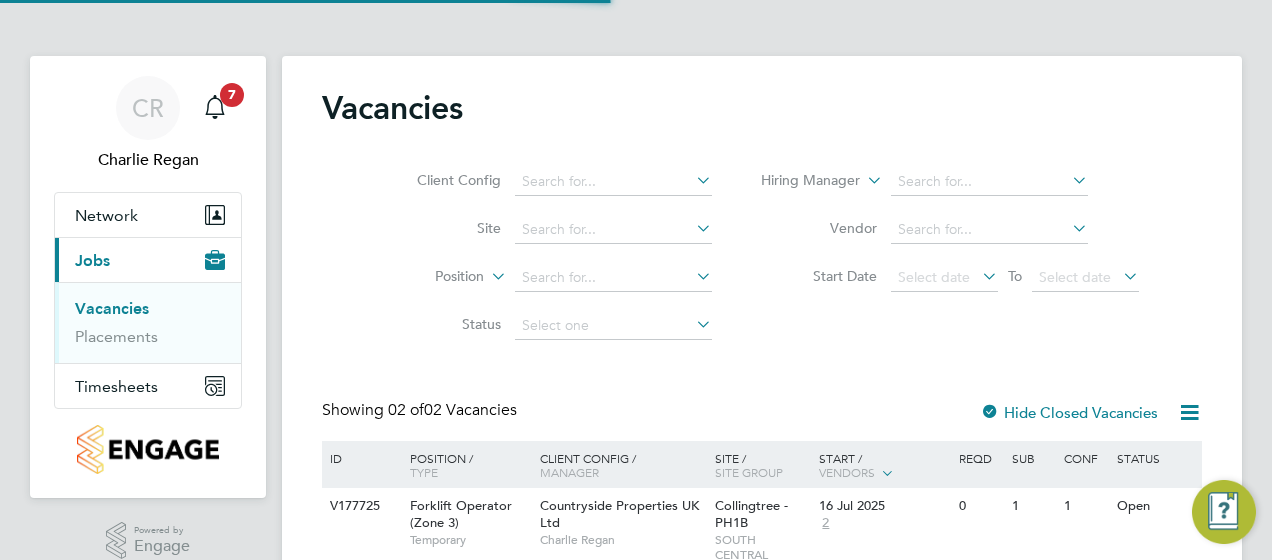 scroll, scrollTop: 0, scrollLeft: 0, axis: both 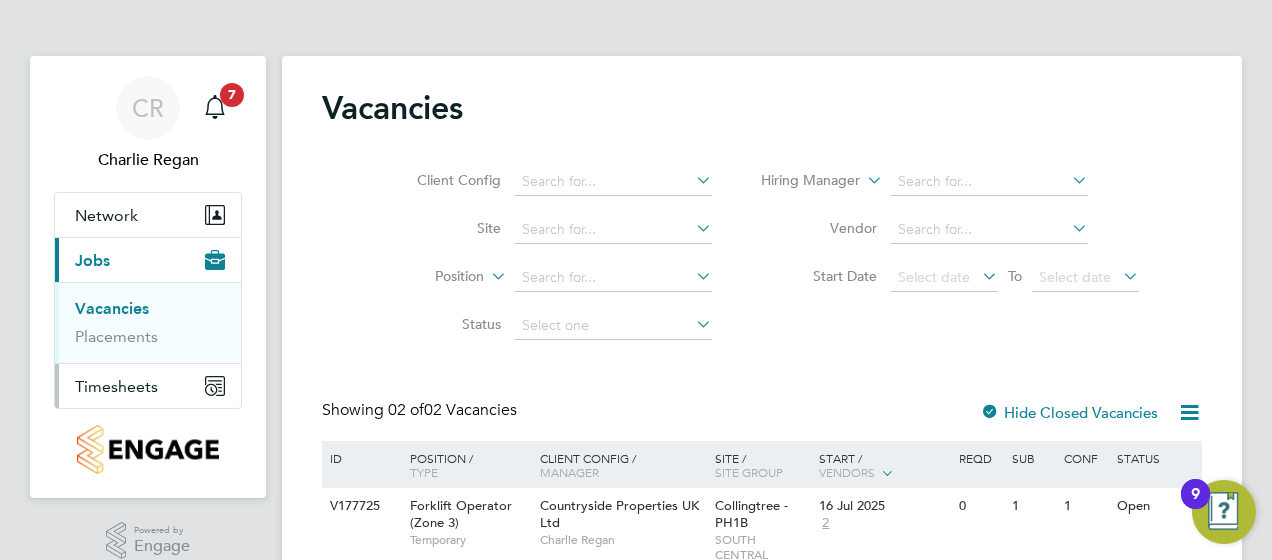 click on "Timesheets" at bounding box center [116, 386] 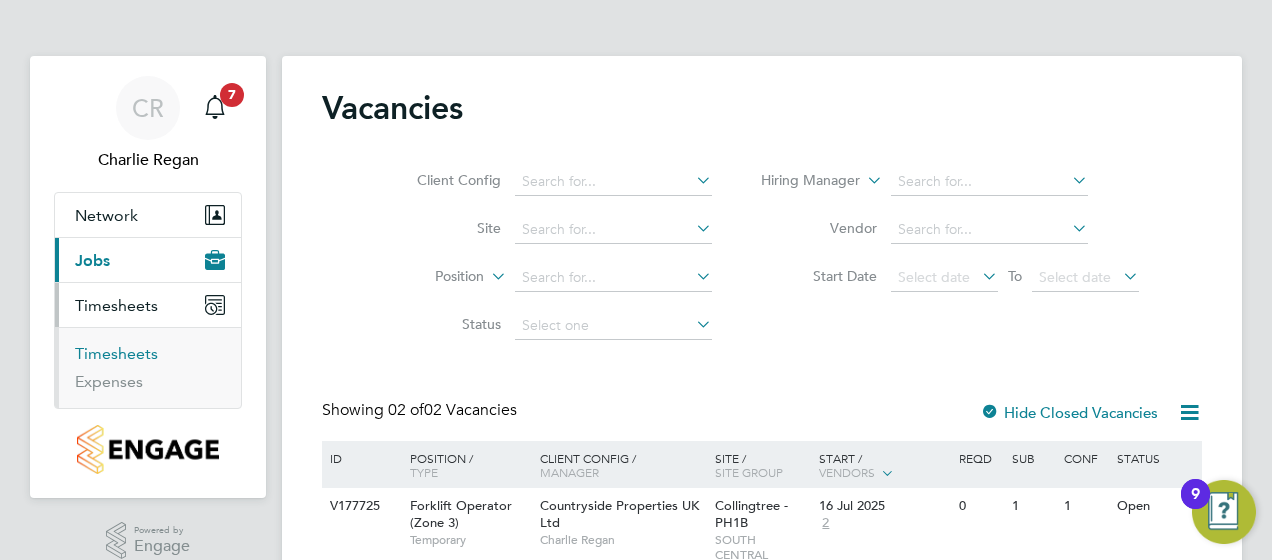 click on "Timesheets" at bounding box center (116, 353) 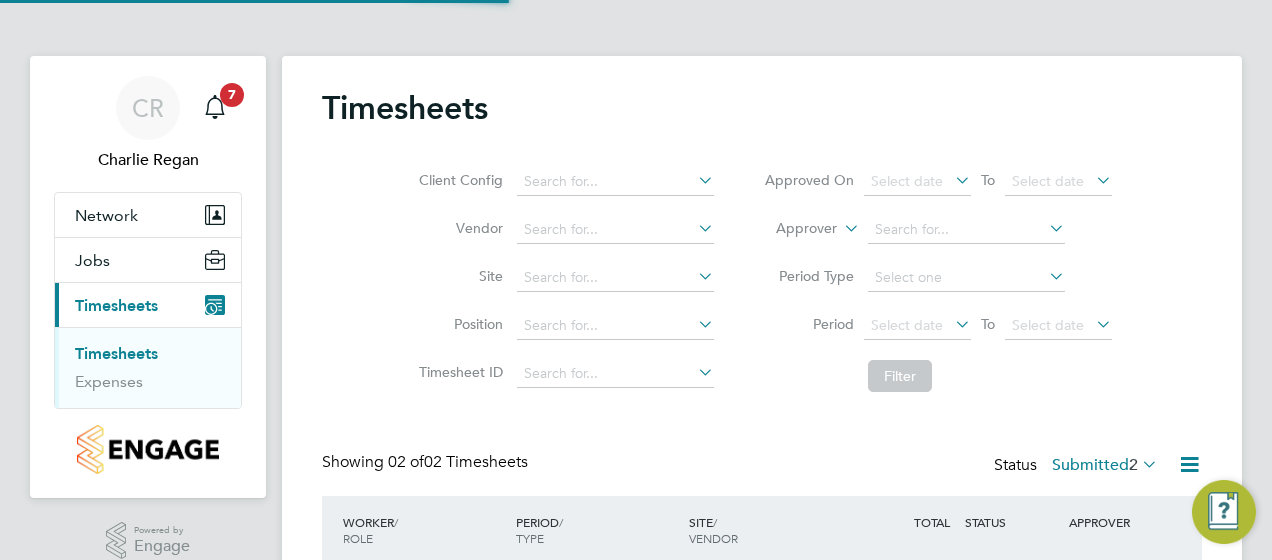 scroll, scrollTop: 10, scrollLeft: 10, axis: both 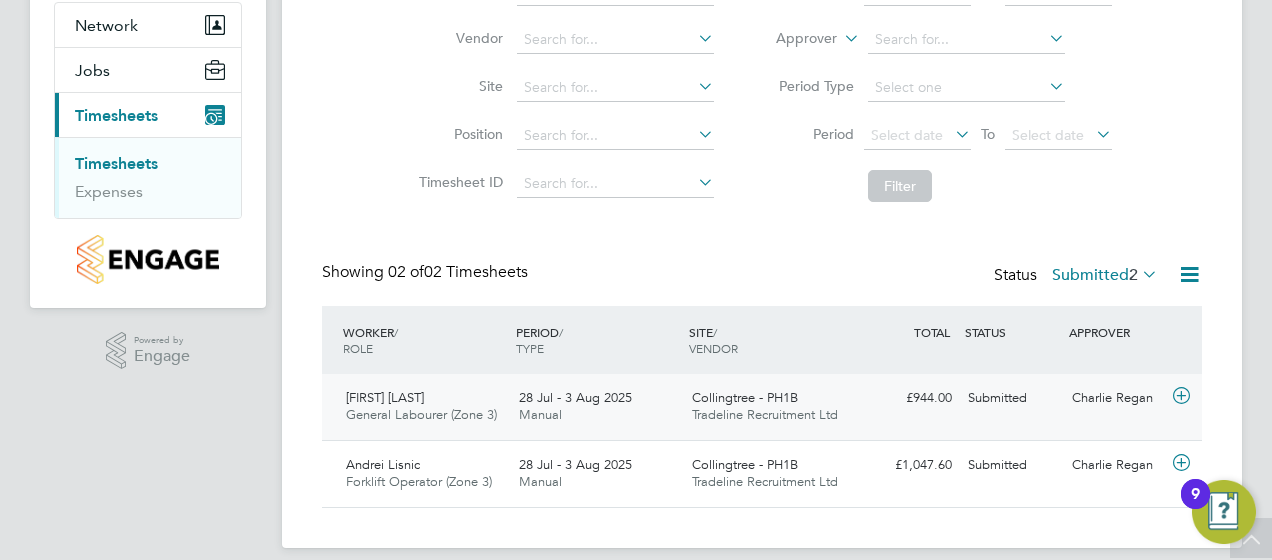 click on "Musa Moshood General Labourer (Zone 3)   28 Jul - 3 Aug 2025 28 Jul - 3 Aug 2025 Manual Collingtree - PH1B Tradeline Recruitment Ltd £944.00 Submitted Submitted Charlie Regan" 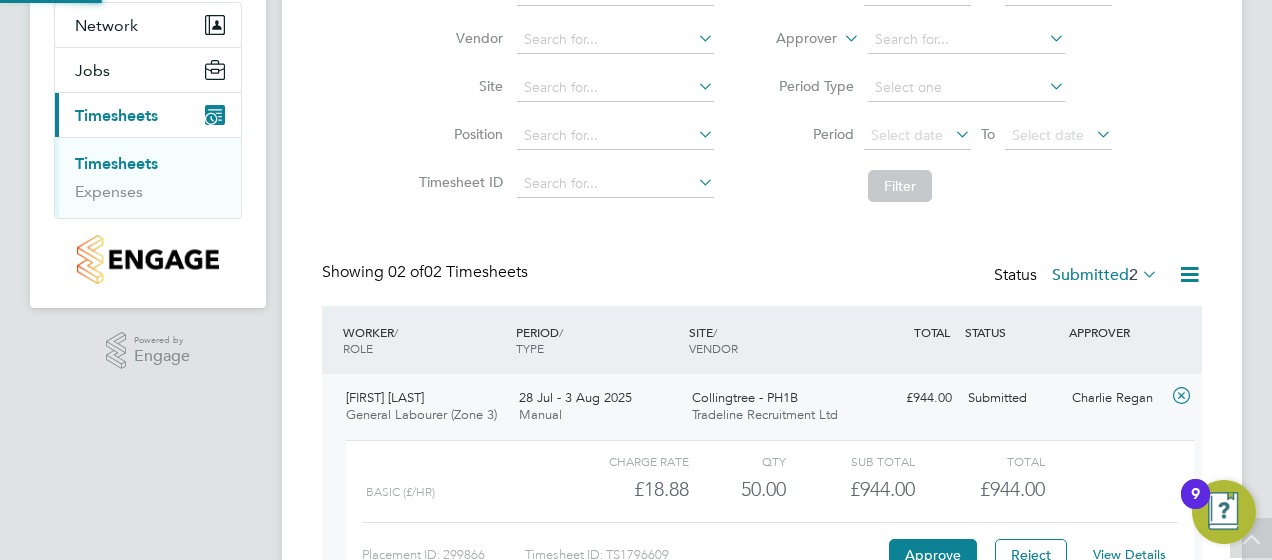 scroll, scrollTop: 10, scrollLeft: 10, axis: both 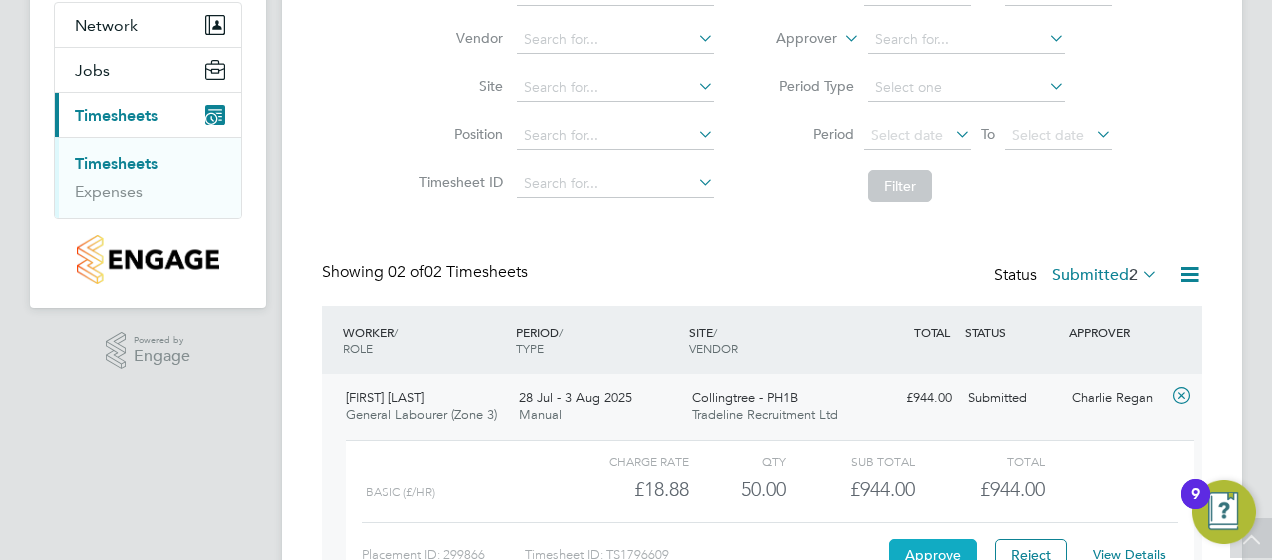 click on "Approve" 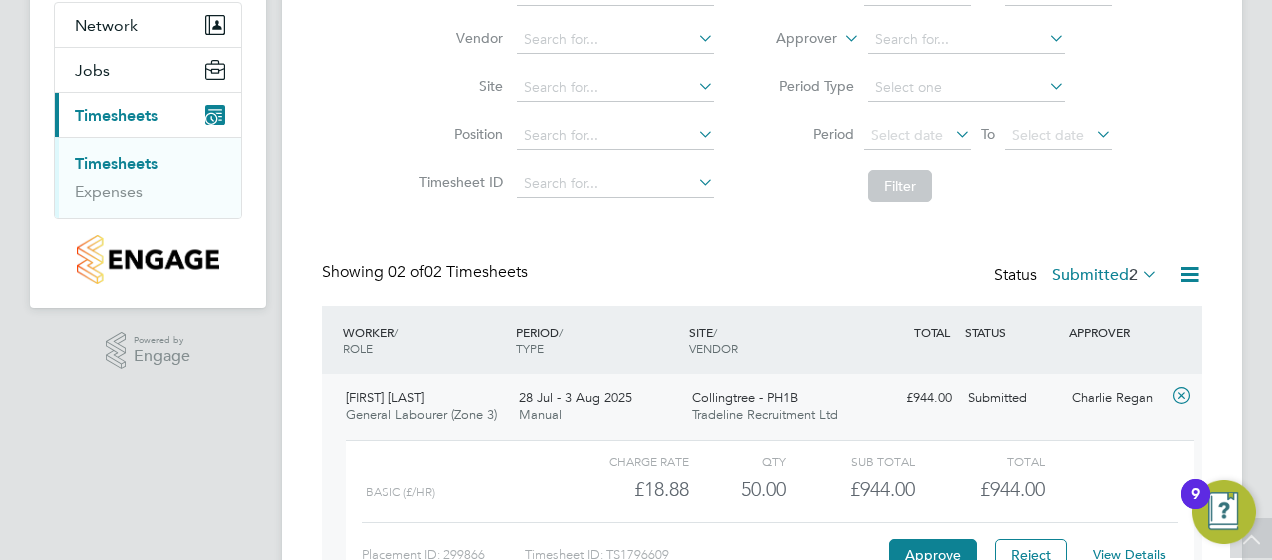 scroll, scrollTop: 392, scrollLeft: 0, axis: vertical 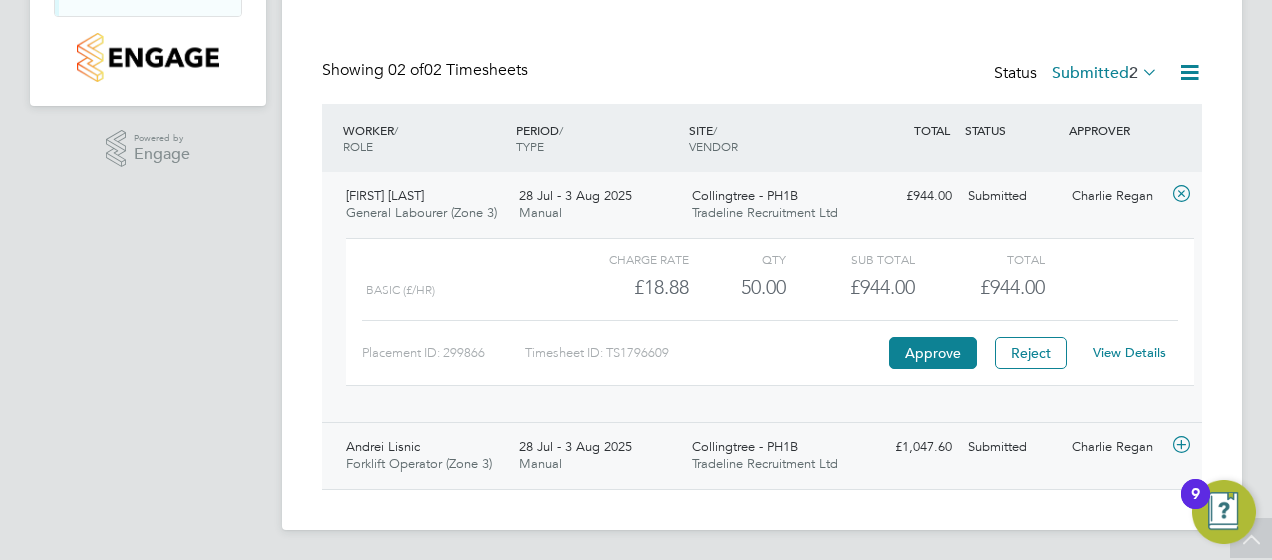 click on "28 Jul - 3 Aug 2025 Manual" 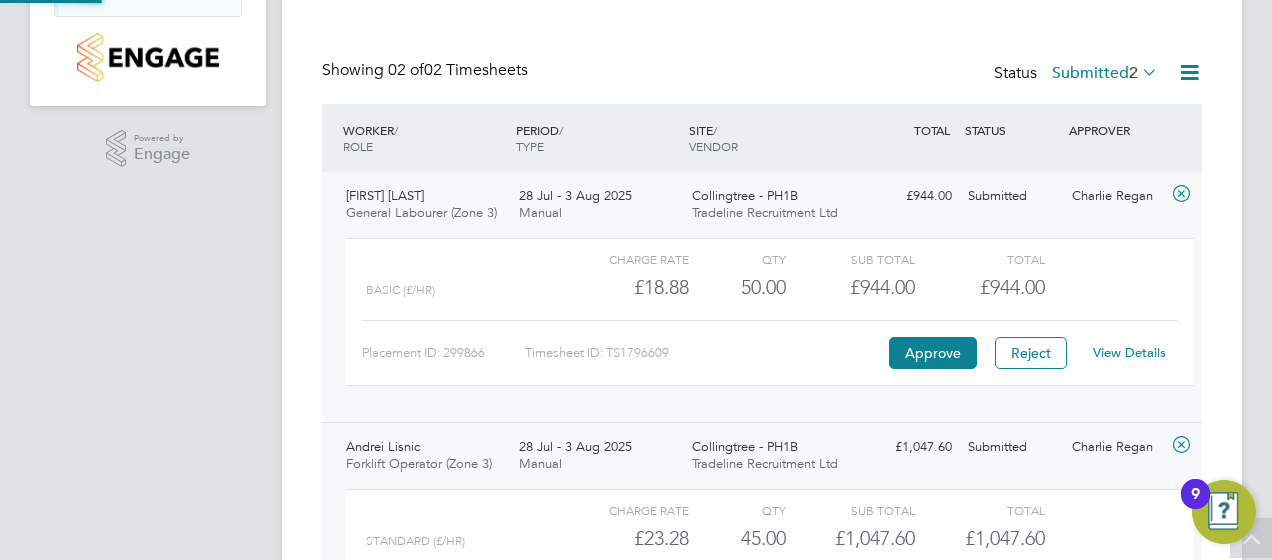 scroll, scrollTop: 10, scrollLeft: 10, axis: both 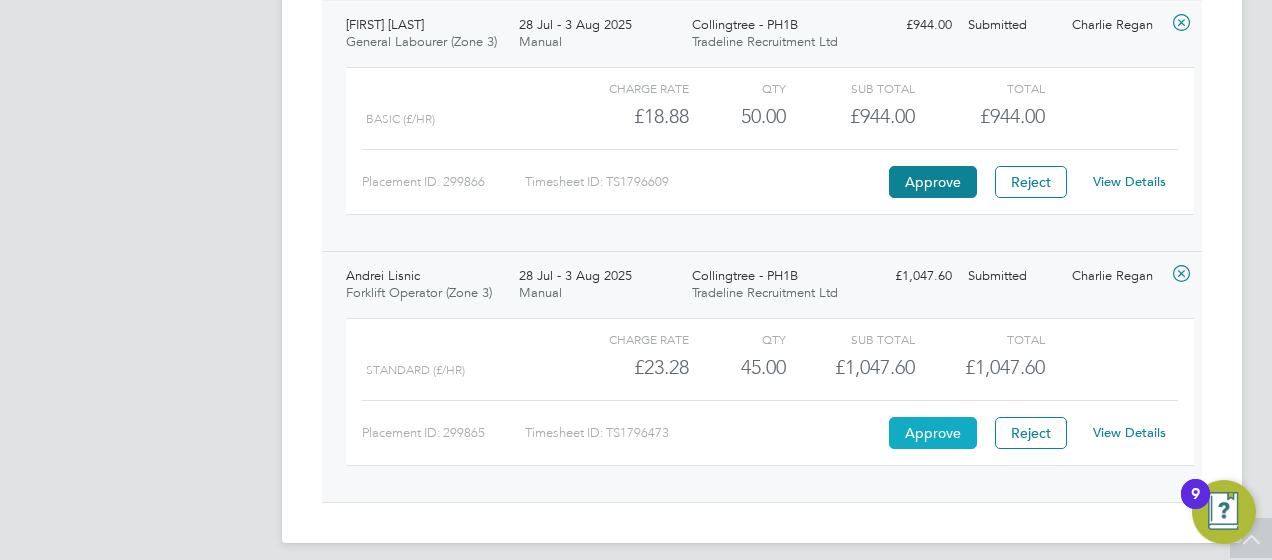 click on "Approve" 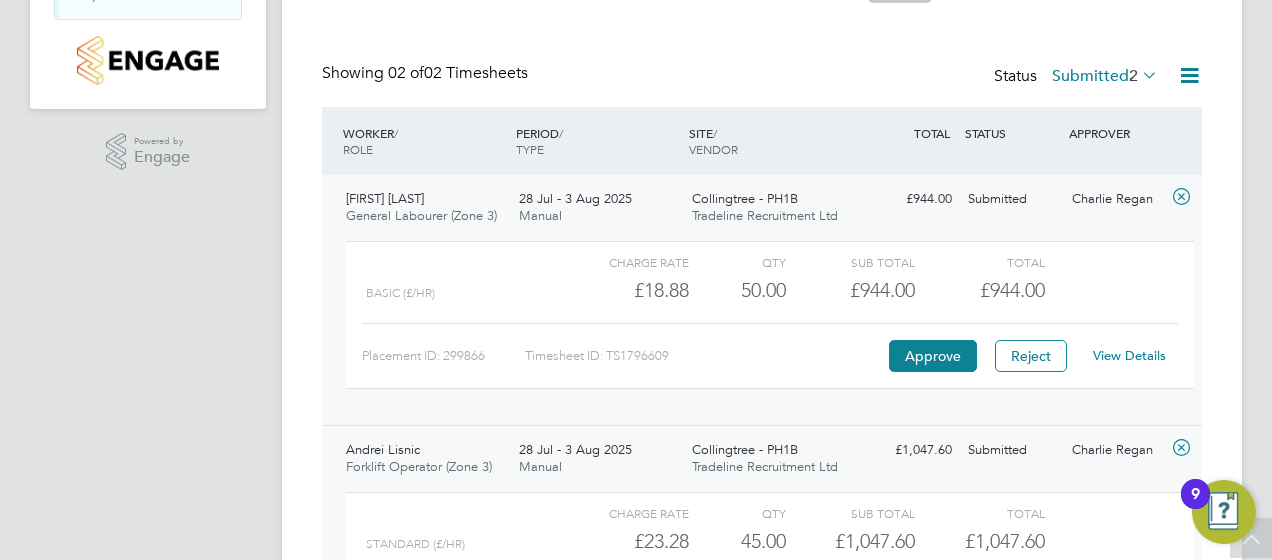 click on "CR   Charlie Regan   Notifications
7   Applications:   Network
Team Members   Sites   Jobs
Vacancies   Placements   Current page:   Timesheets
Timesheets   Expenses
.st0{fill:#C0C1C2;}
Powered by Engage" at bounding box center [148, 208] 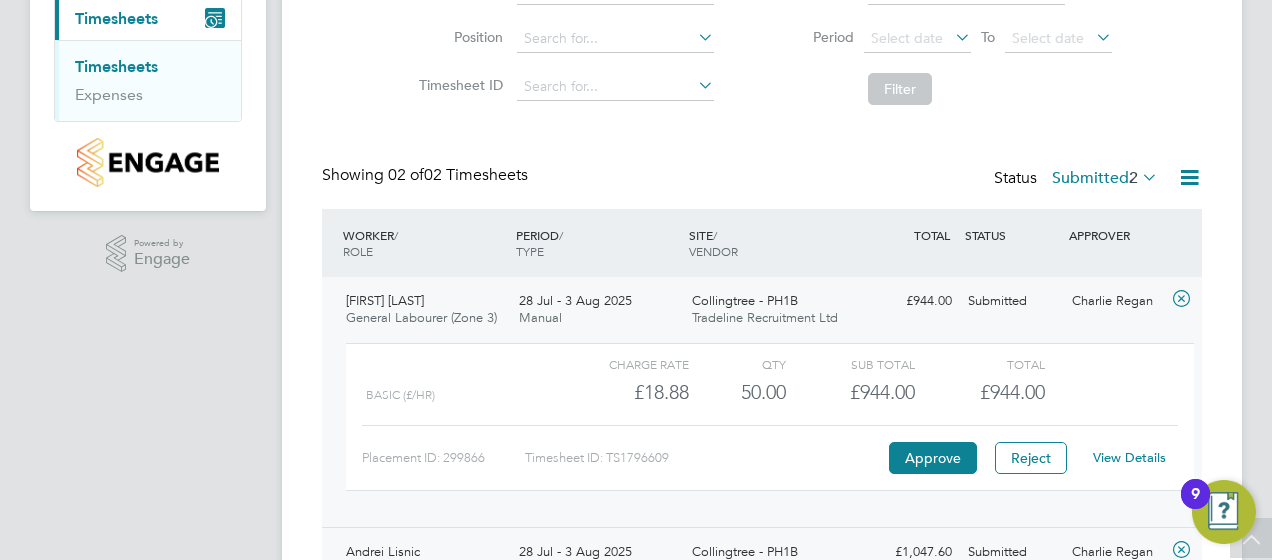 click on "Timesheets" at bounding box center (116, 66) 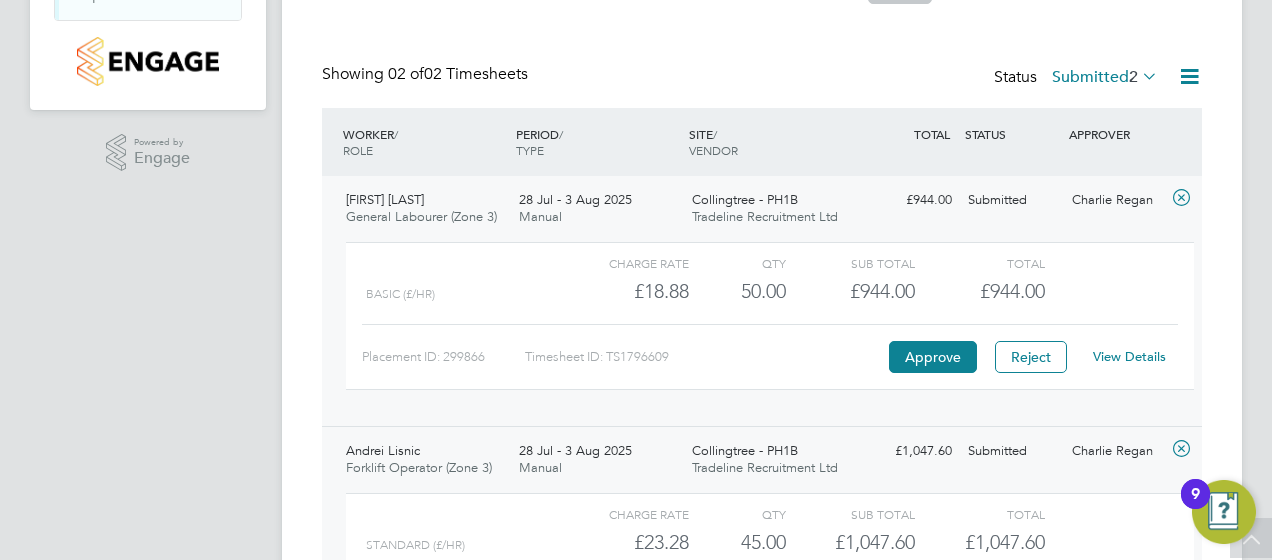 scroll, scrollTop: 0, scrollLeft: 0, axis: both 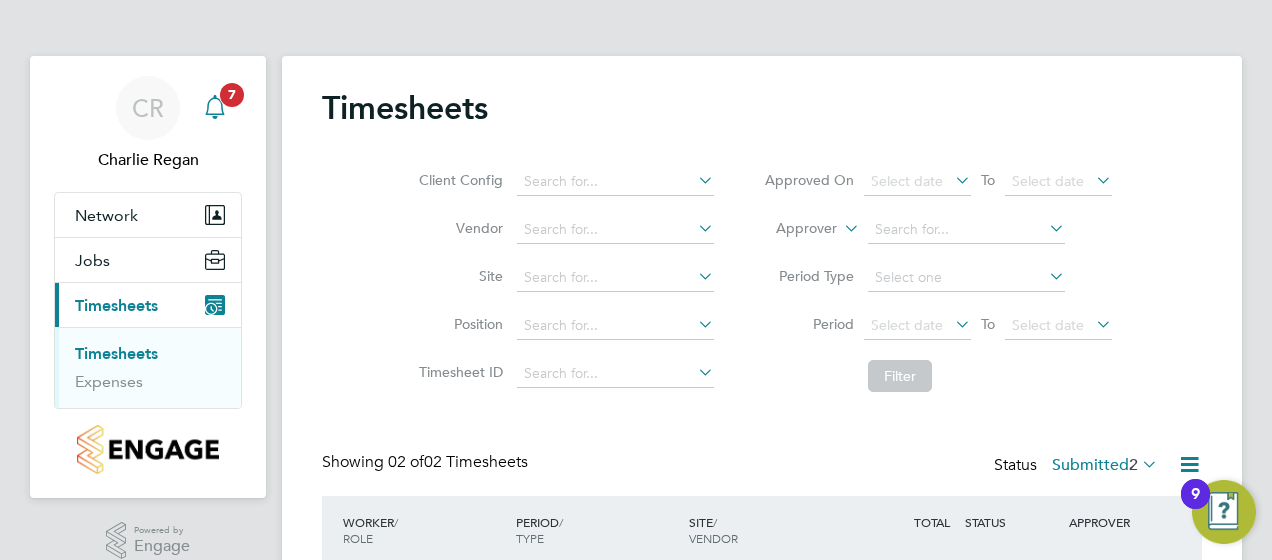 click 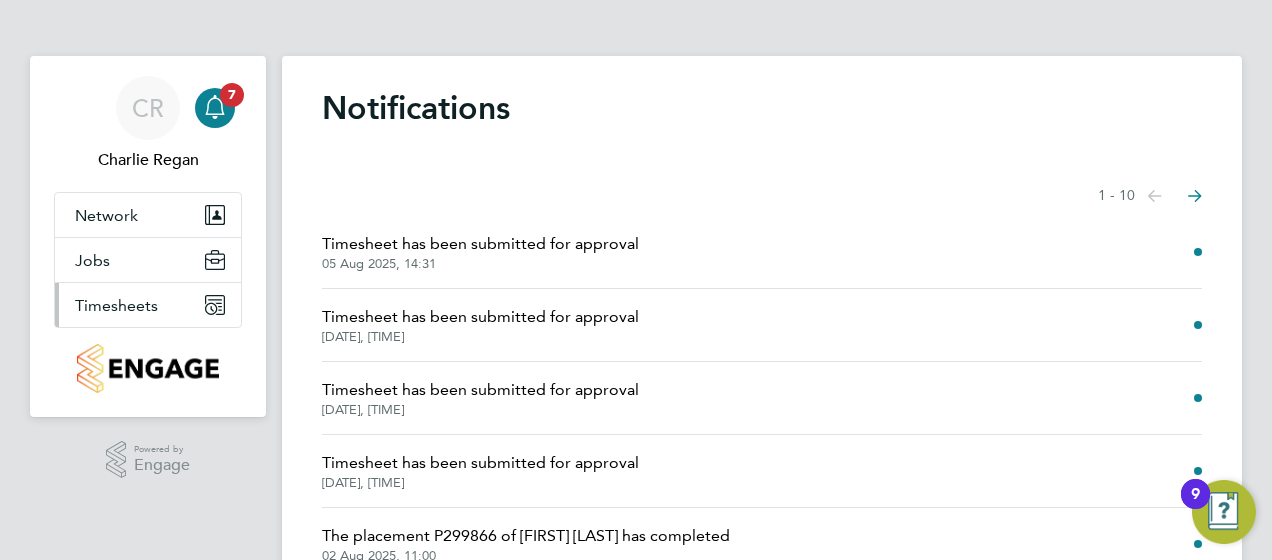 click on "Timesheets" at bounding box center [148, 305] 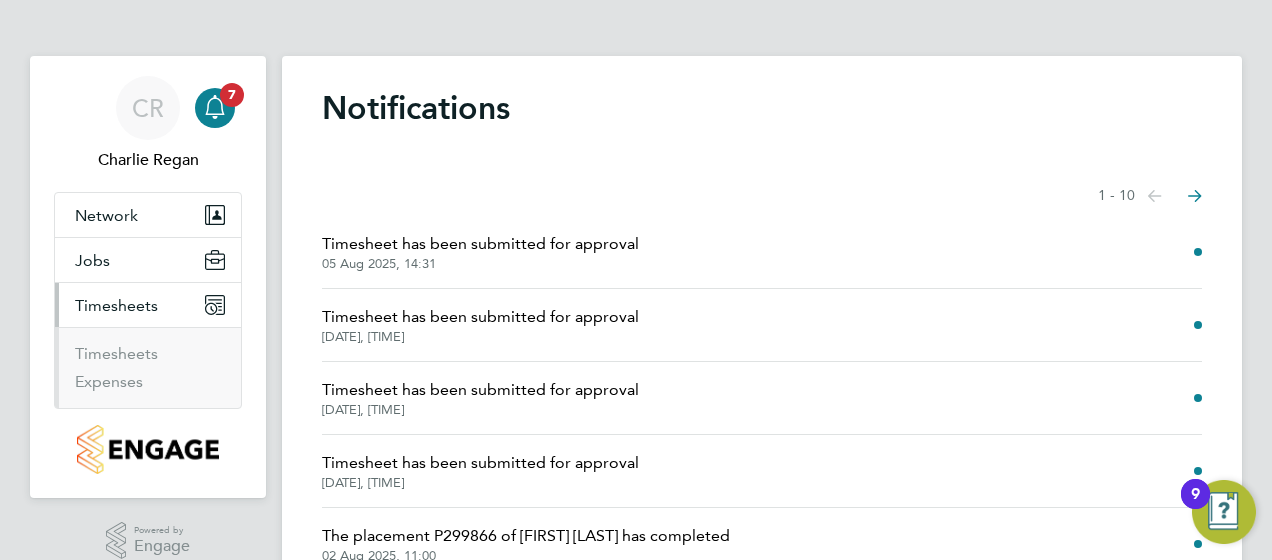 click on "Timesheets" at bounding box center [150, 358] 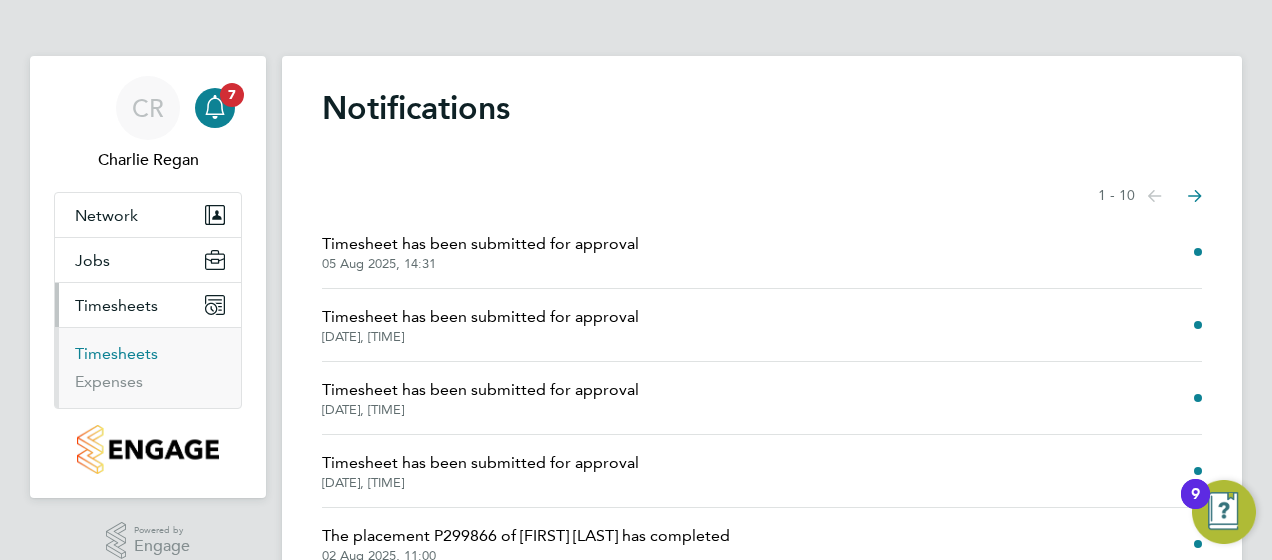 click on "Timesheets" at bounding box center (116, 353) 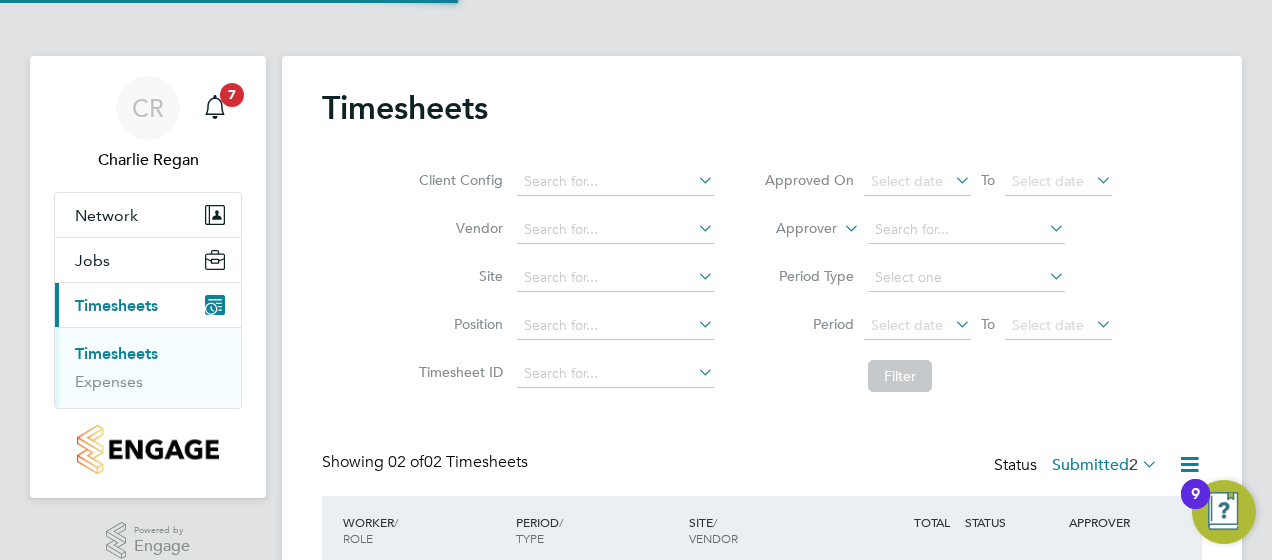 scroll, scrollTop: 10, scrollLeft: 10, axis: both 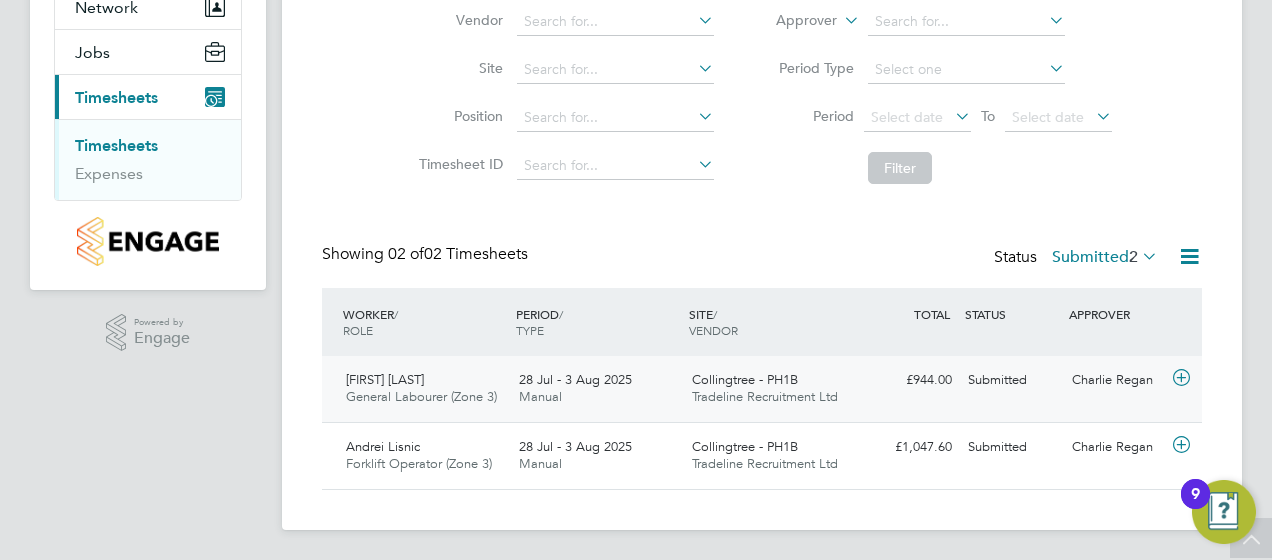 click on "28 Jul - 3 Aug 2025 Manual" 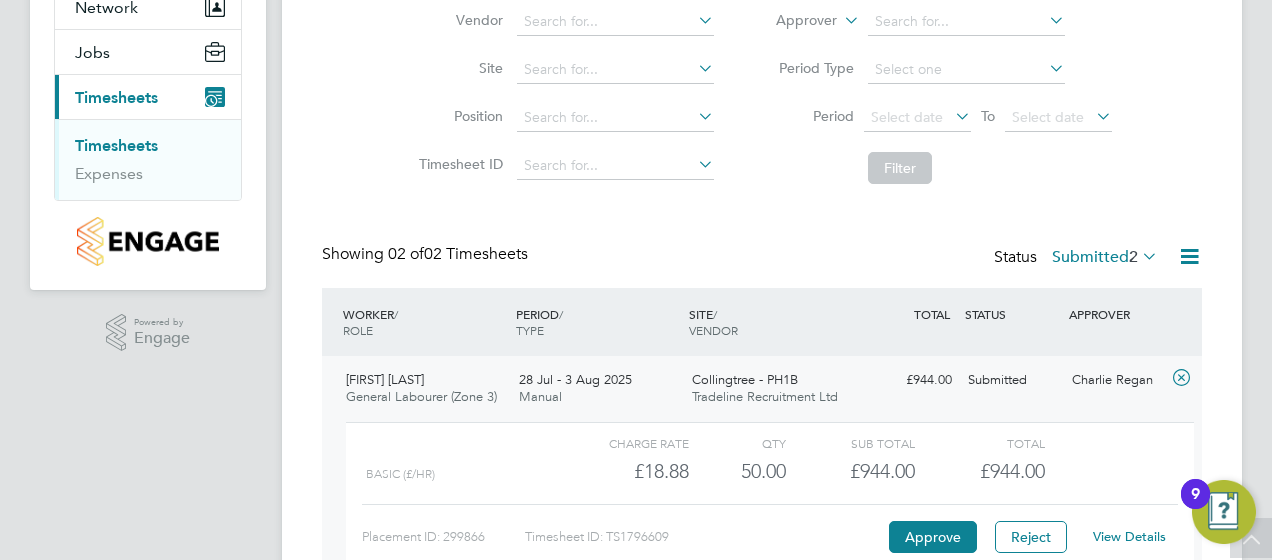 scroll, scrollTop: 10, scrollLeft: 10, axis: both 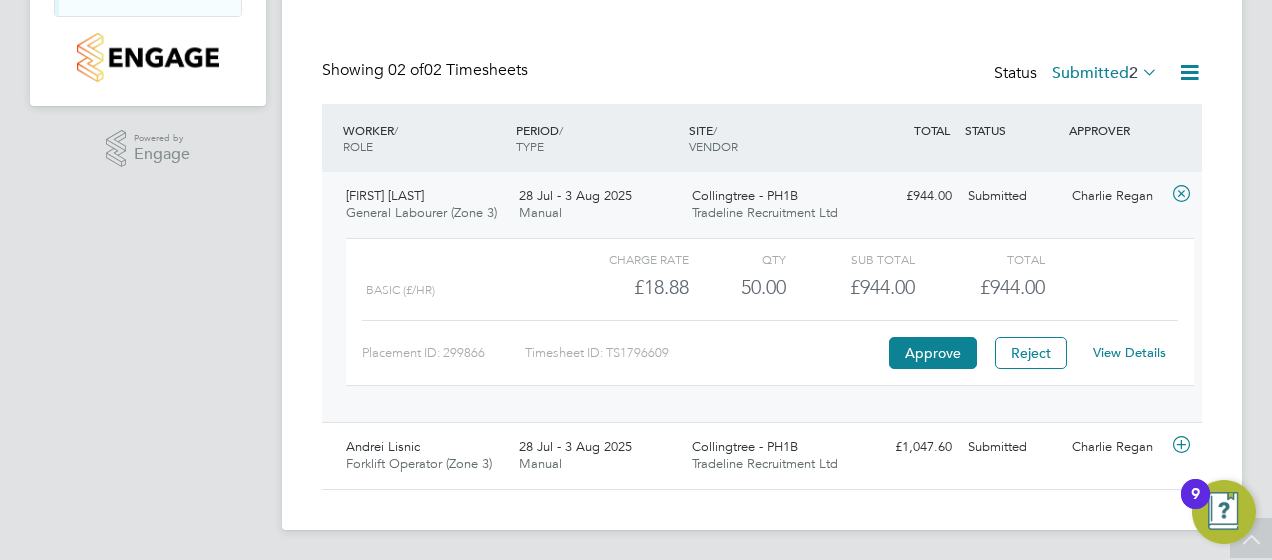 click on "Tradeline Recruitment Ltd" 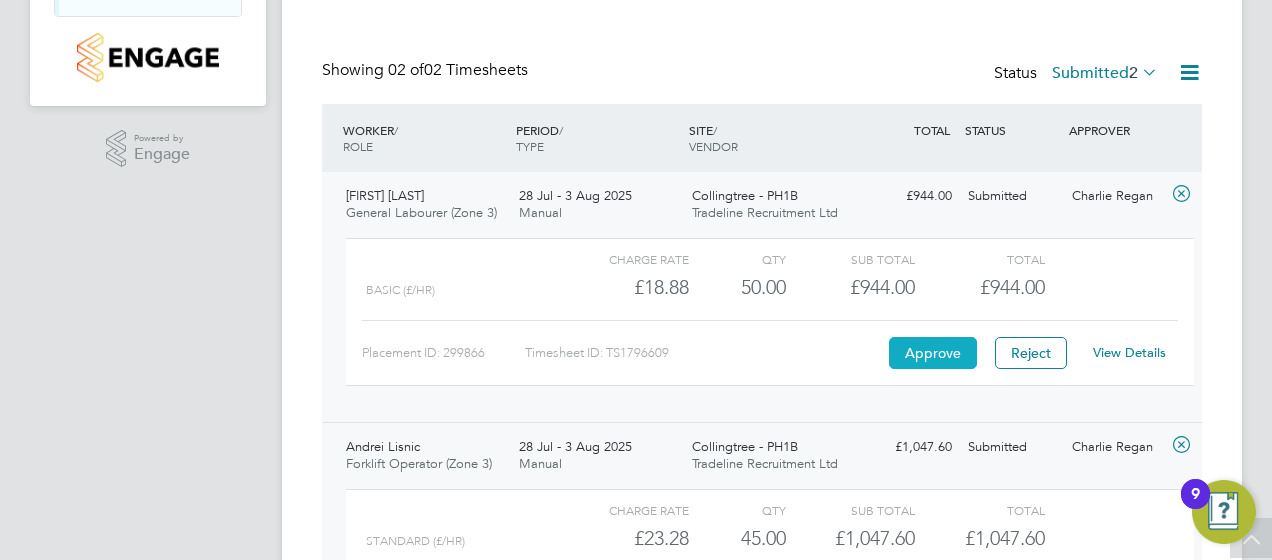 click on "Approve" 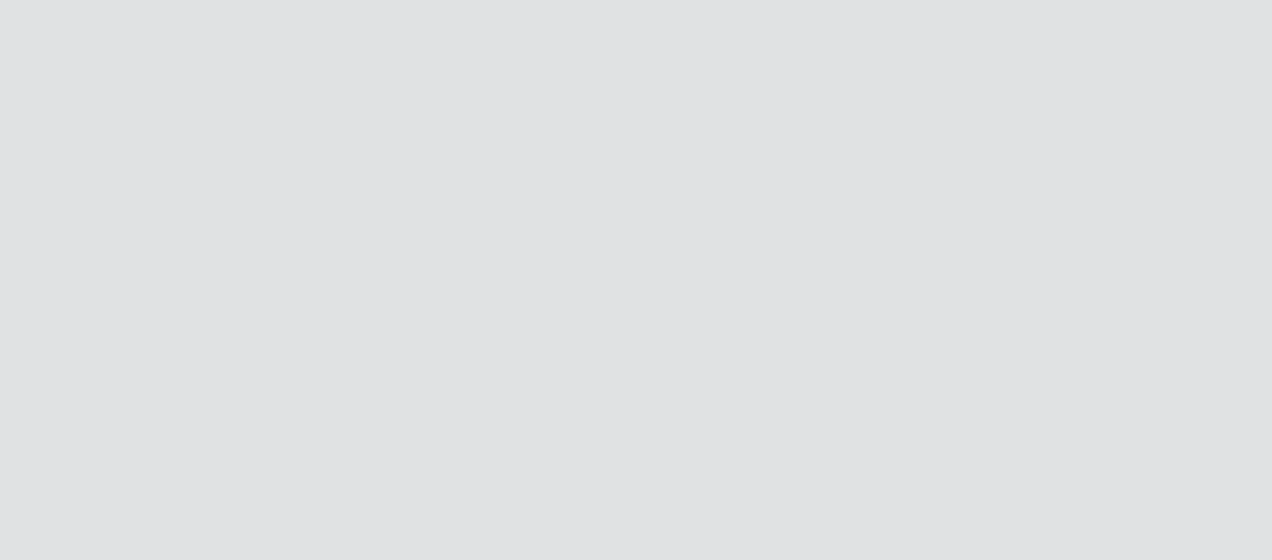 scroll, scrollTop: 0, scrollLeft: 0, axis: both 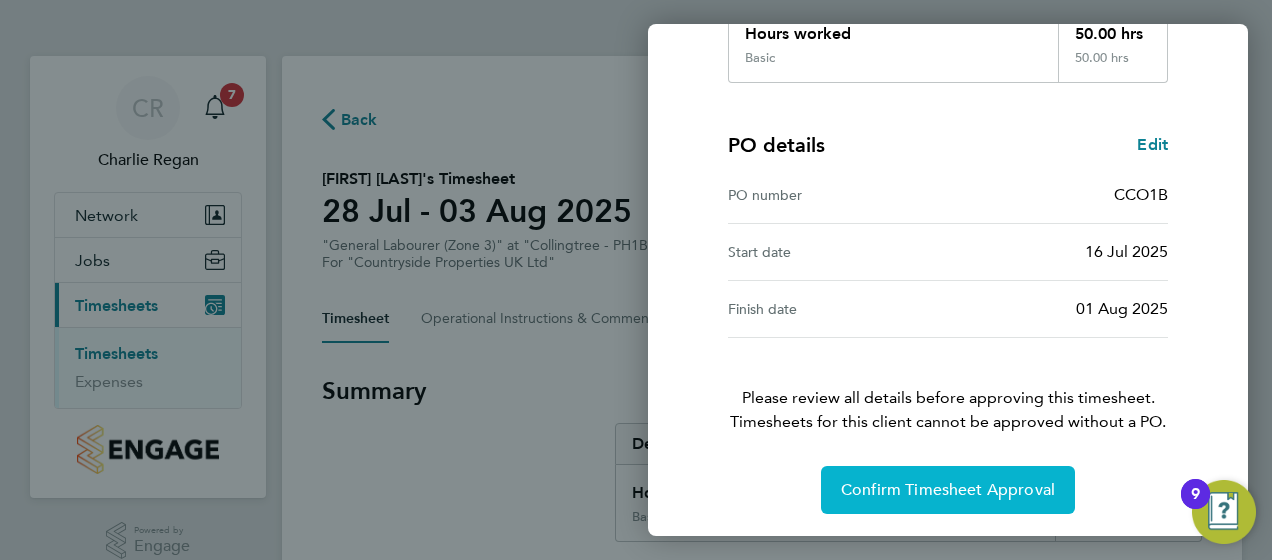 click on "Confirm Timesheet Approval" 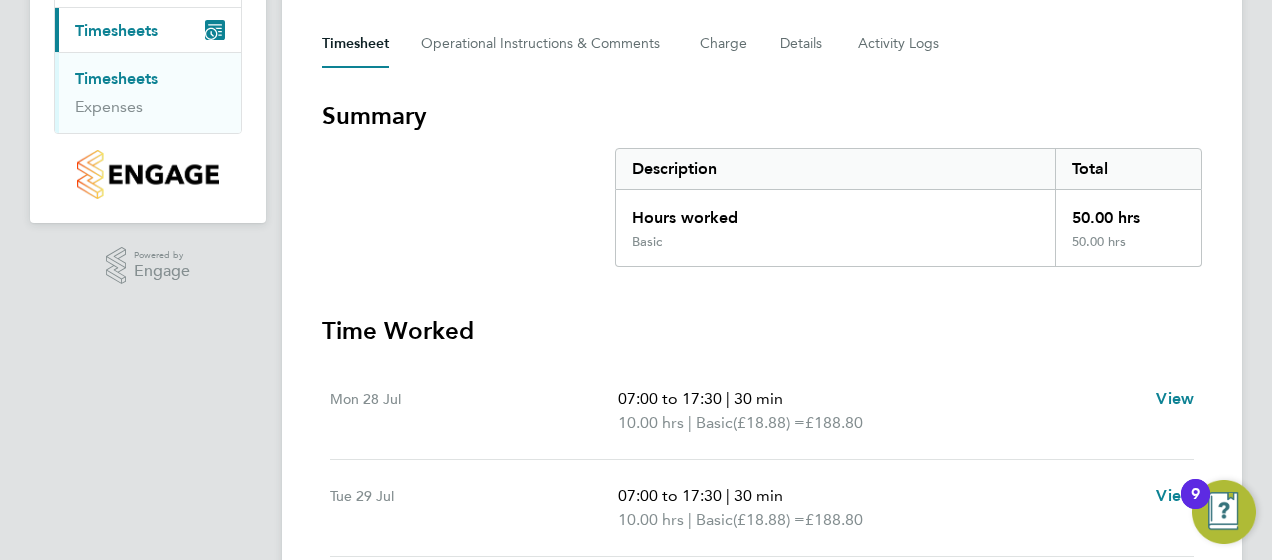 scroll, scrollTop: 265, scrollLeft: 0, axis: vertical 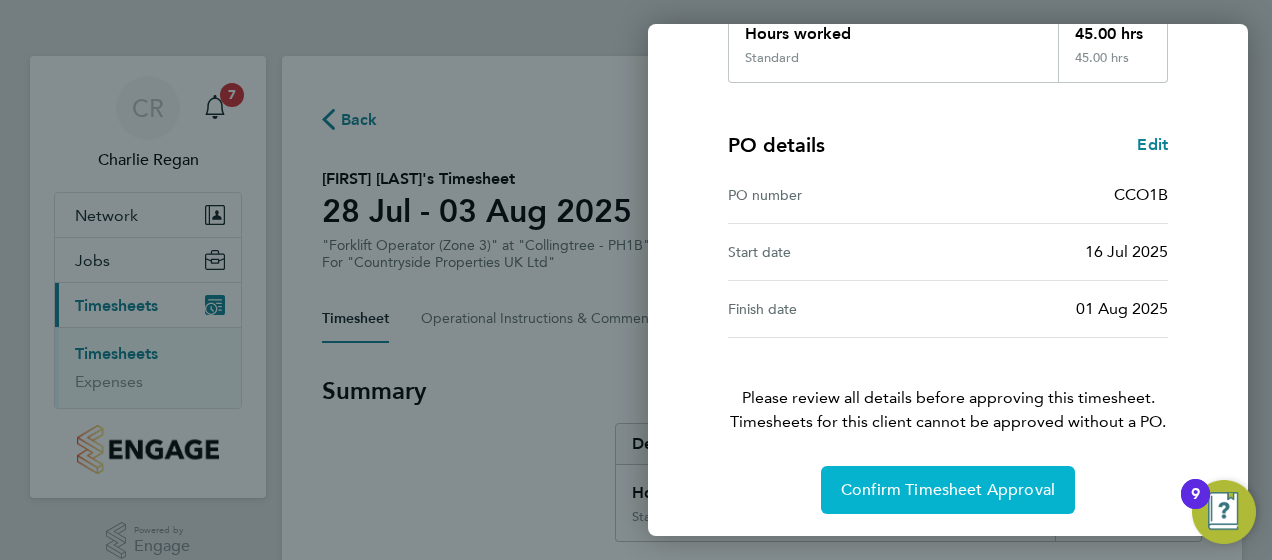 click on "Confirm Timesheet Approval" 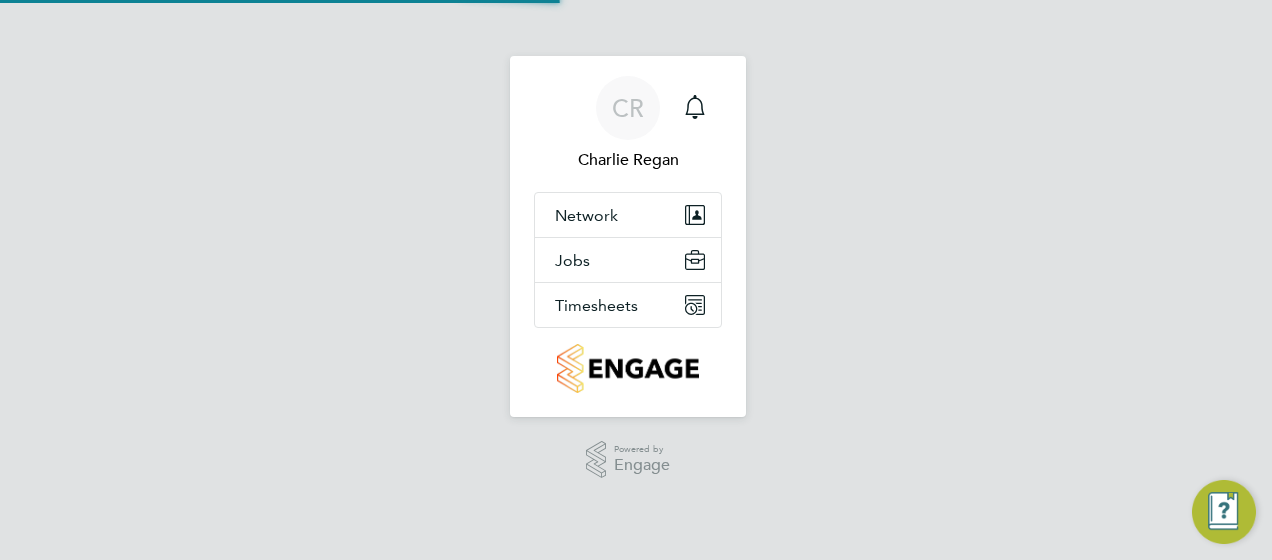 scroll, scrollTop: 0, scrollLeft: 0, axis: both 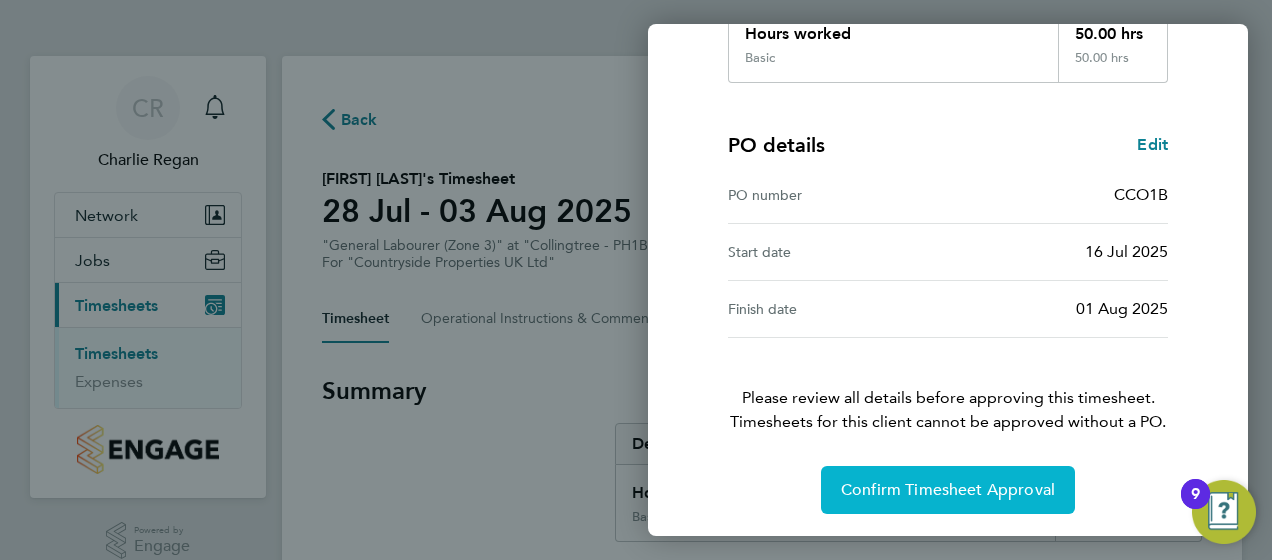 click on "Confirm Timesheet Approval" 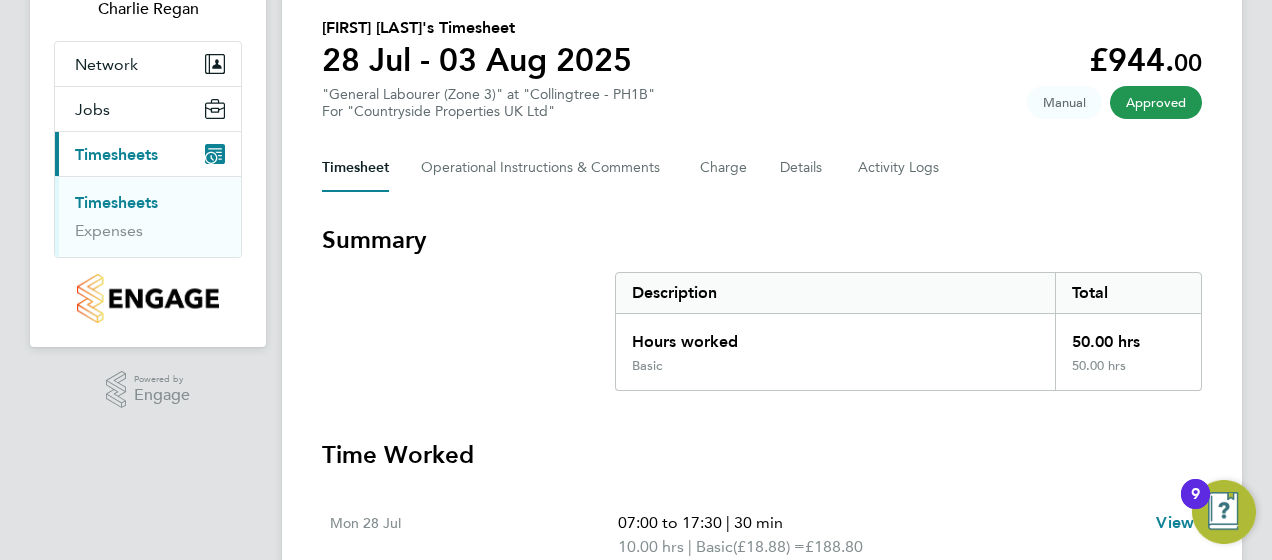 scroll, scrollTop: 149, scrollLeft: 0, axis: vertical 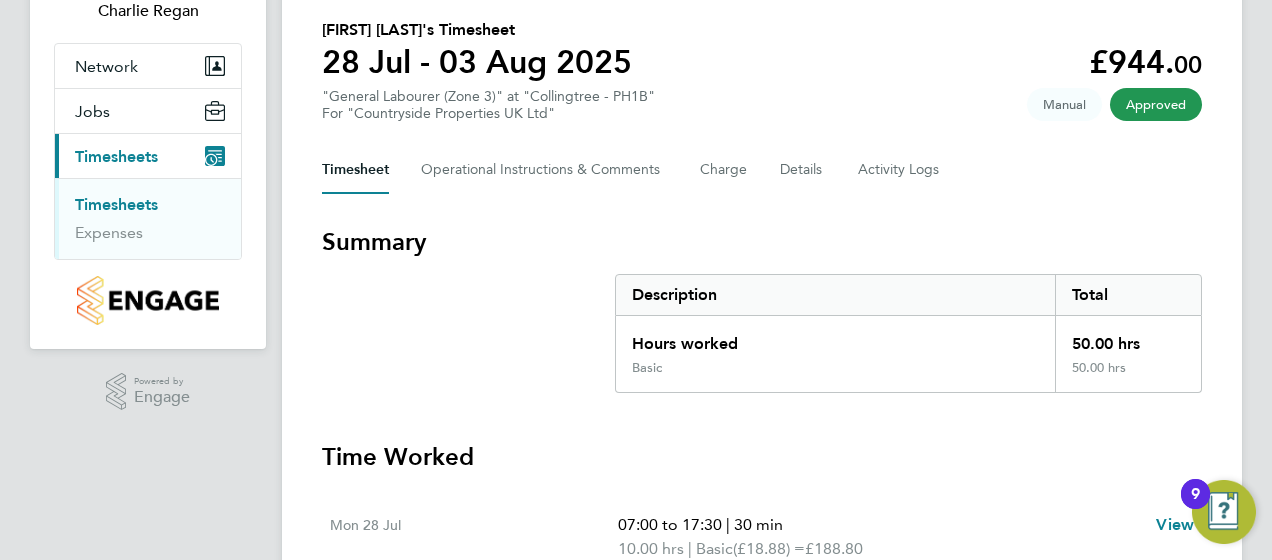 click on "Timesheets" at bounding box center [116, 204] 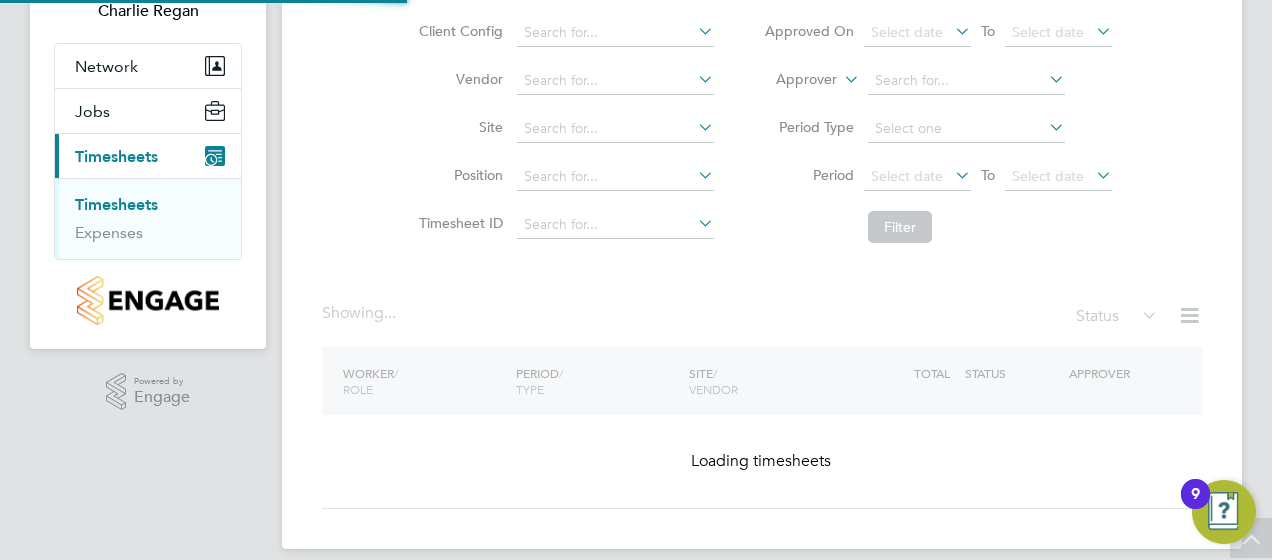 scroll, scrollTop: 0, scrollLeft: 0, axis: both 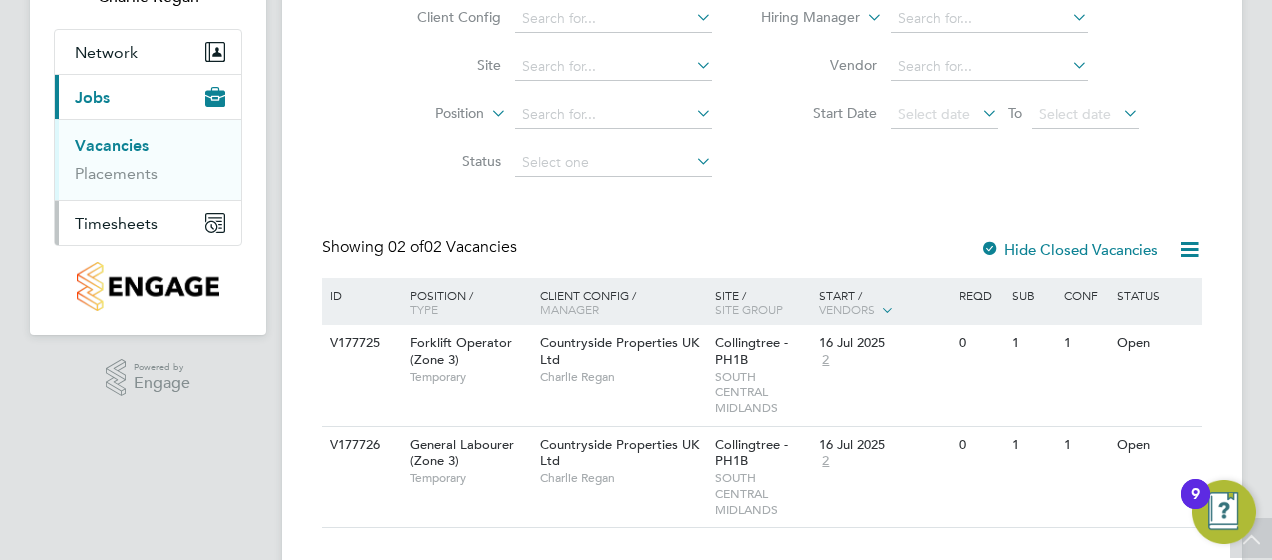 click on "Timesheets" at bounding box center [148, 223] 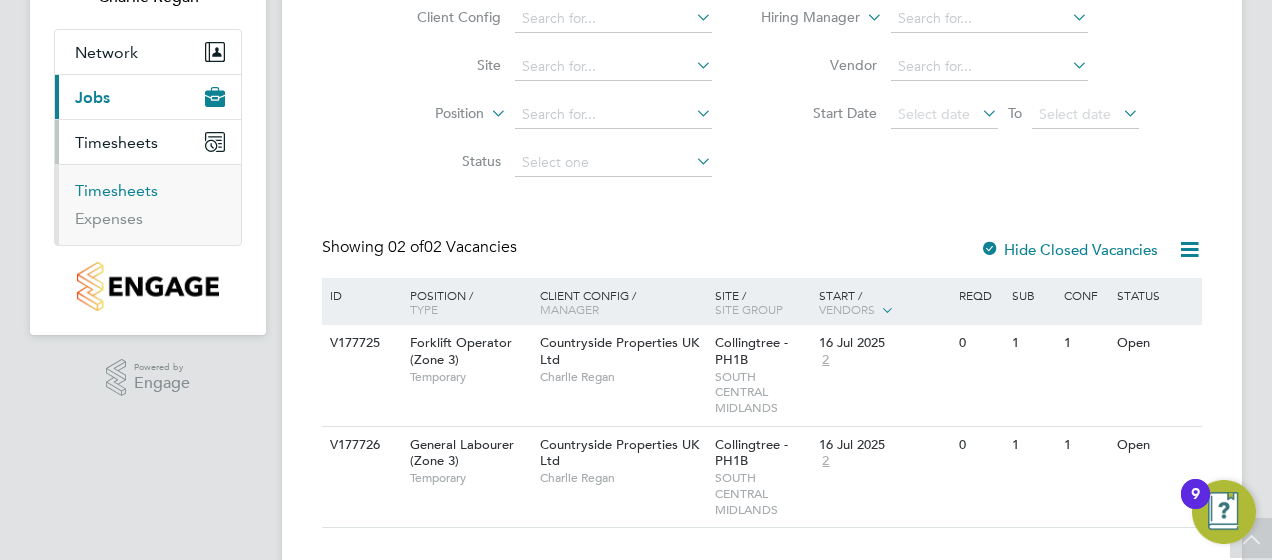 click on "Timesheets" at bounding box center [116, 190] 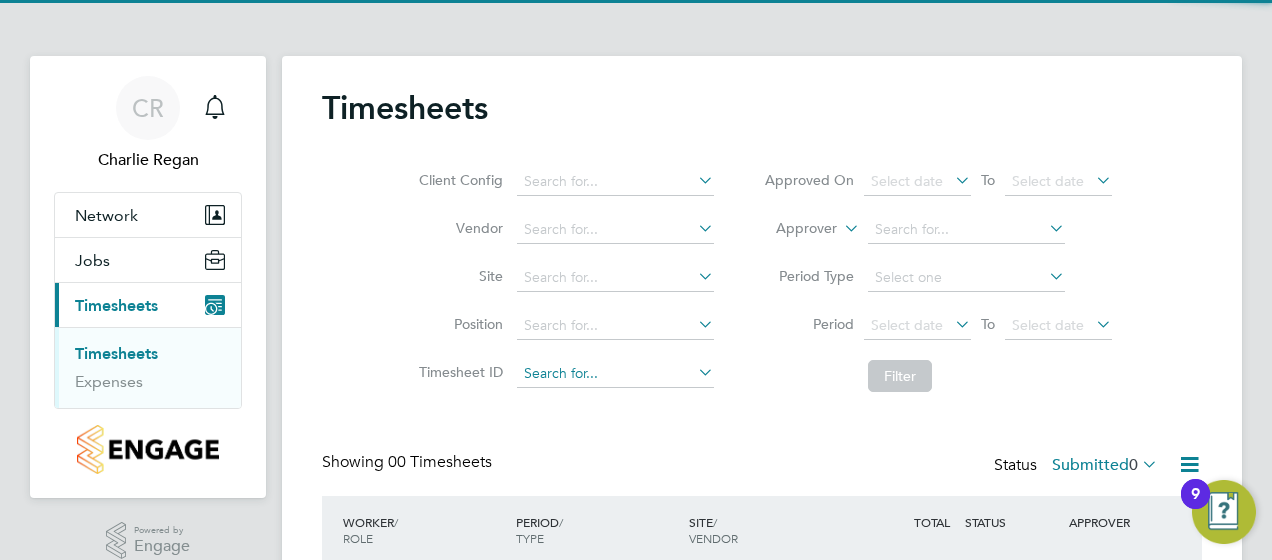 scroll, scrollTop: 168, scrollLeft: 0, axis: vertical 